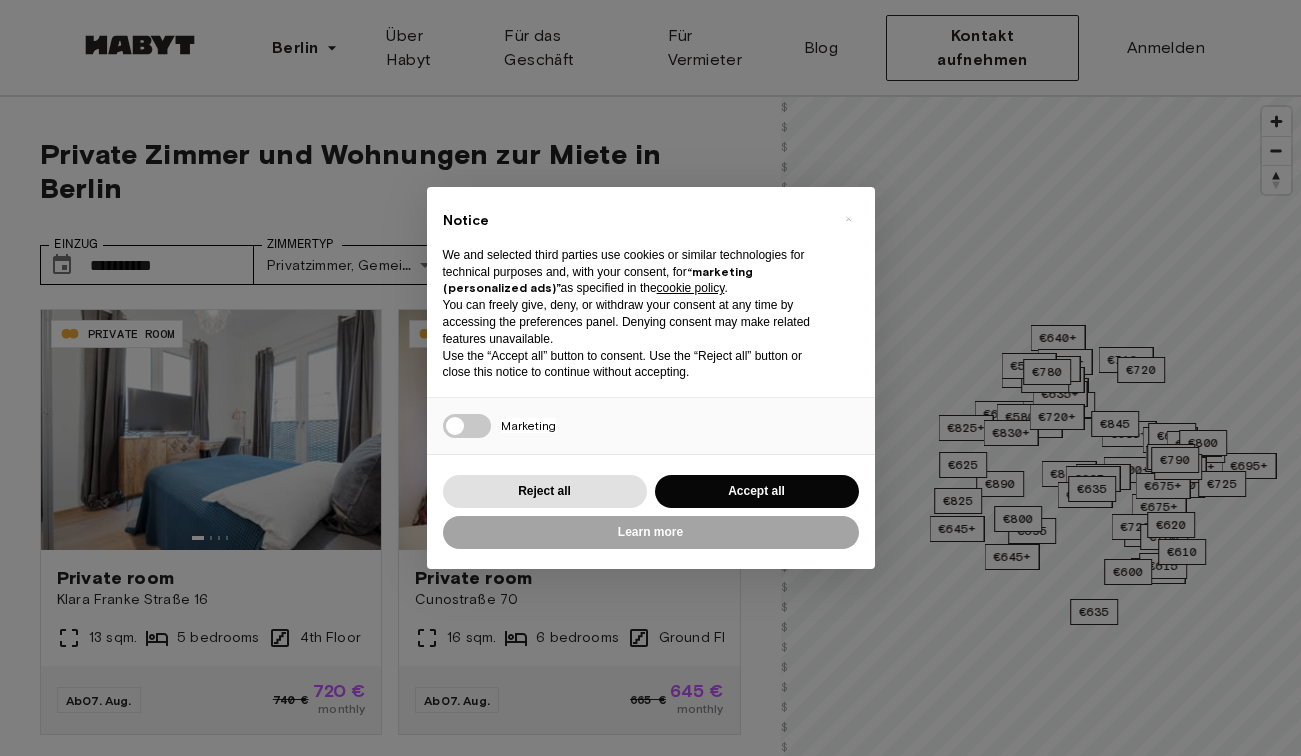 scroll, scrollTop: 0, scrollLeft: 0, axis: both 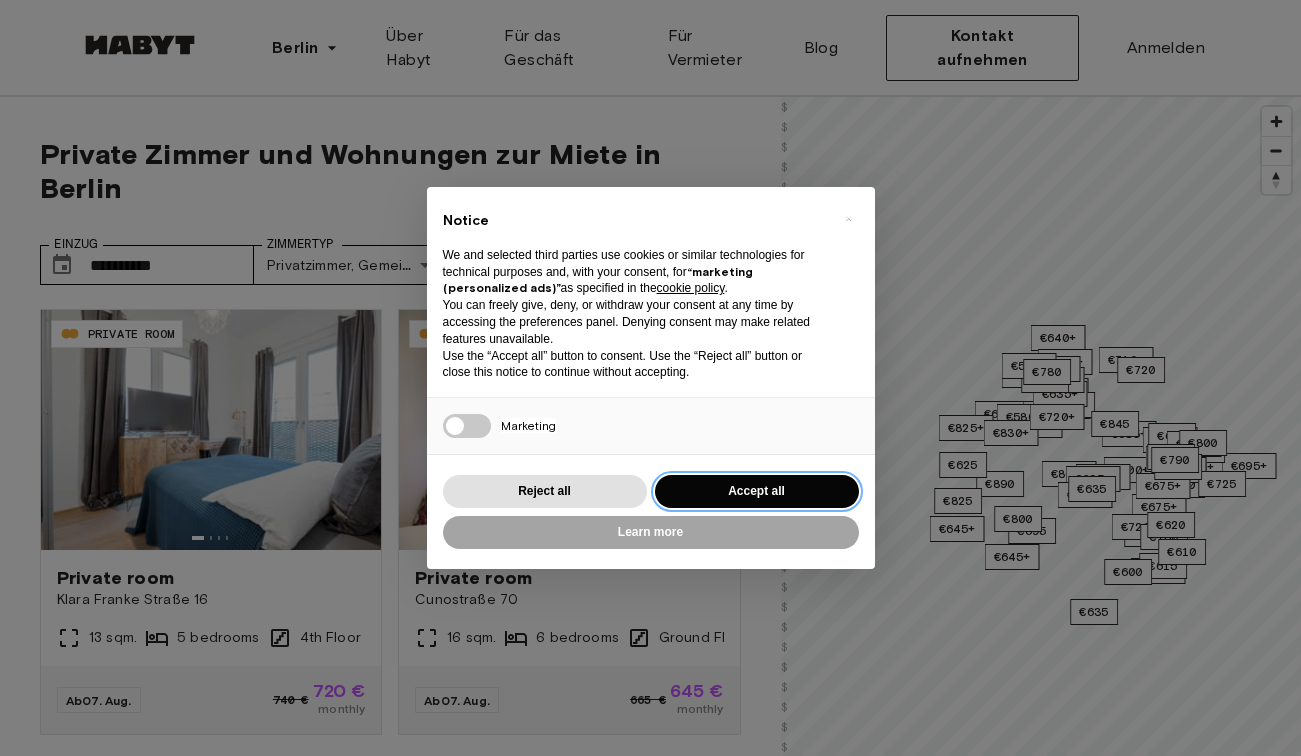 click on "Accept all" at bounding box center (757, 491) 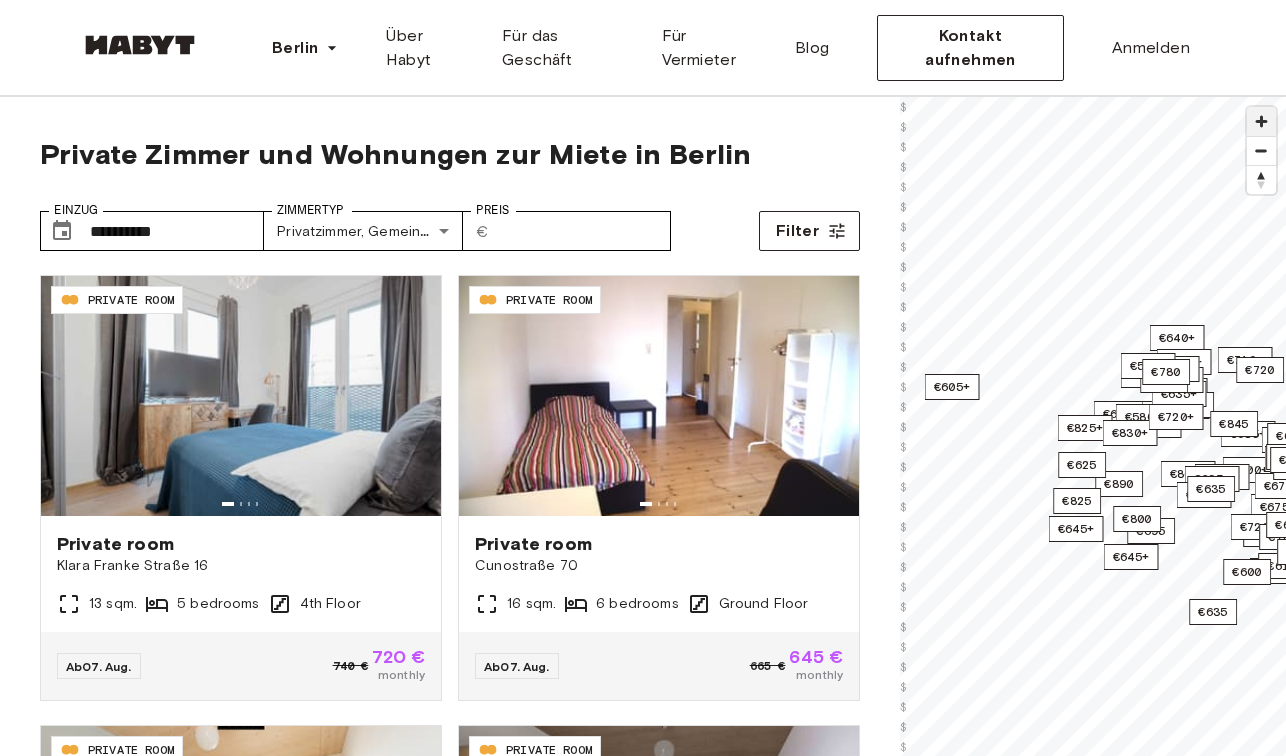 click at bounding box center (1261, 121) 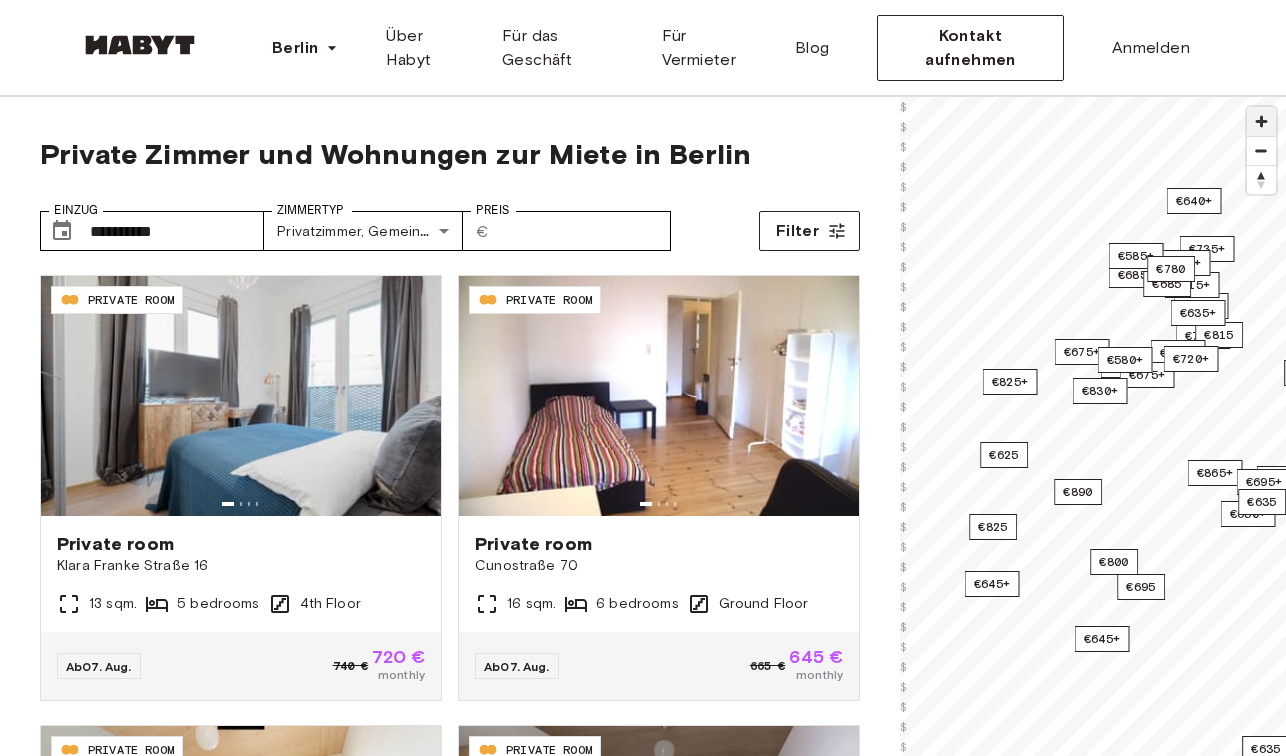 click at bounding box center (1261, 121) 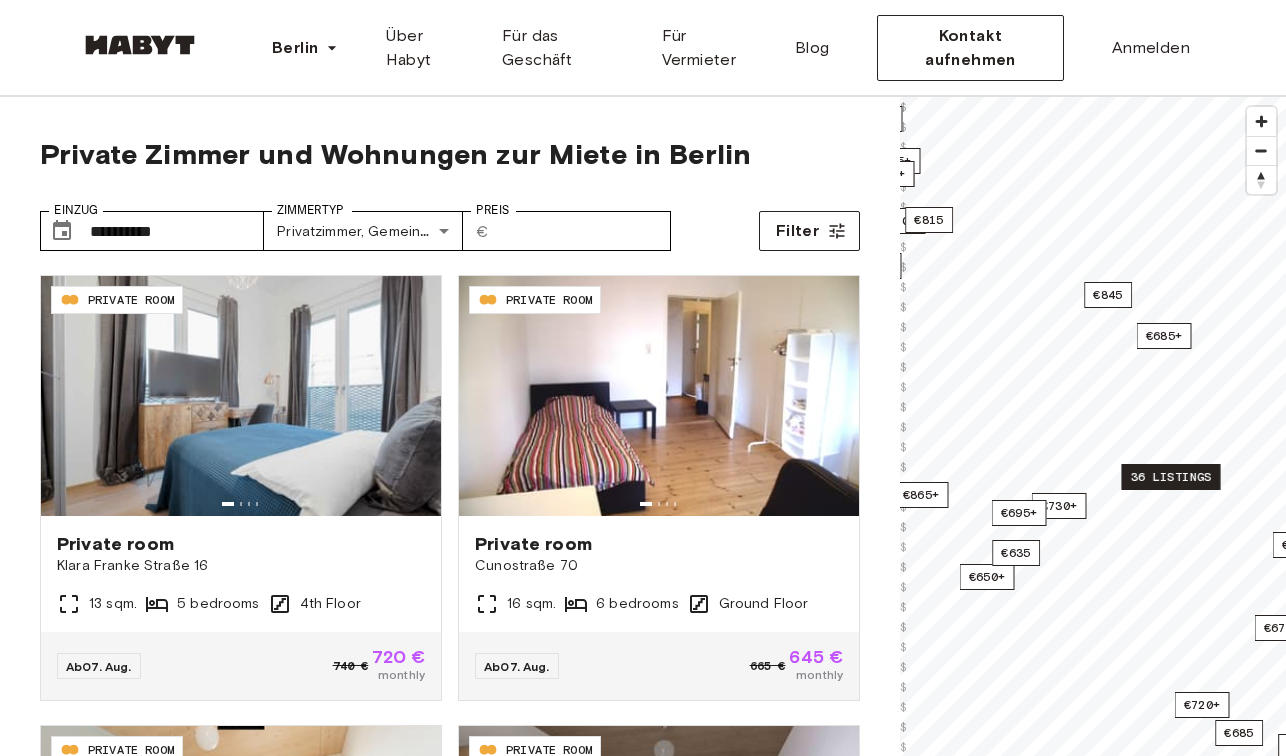click on "36 listings" at bounding box center (1170, 477) 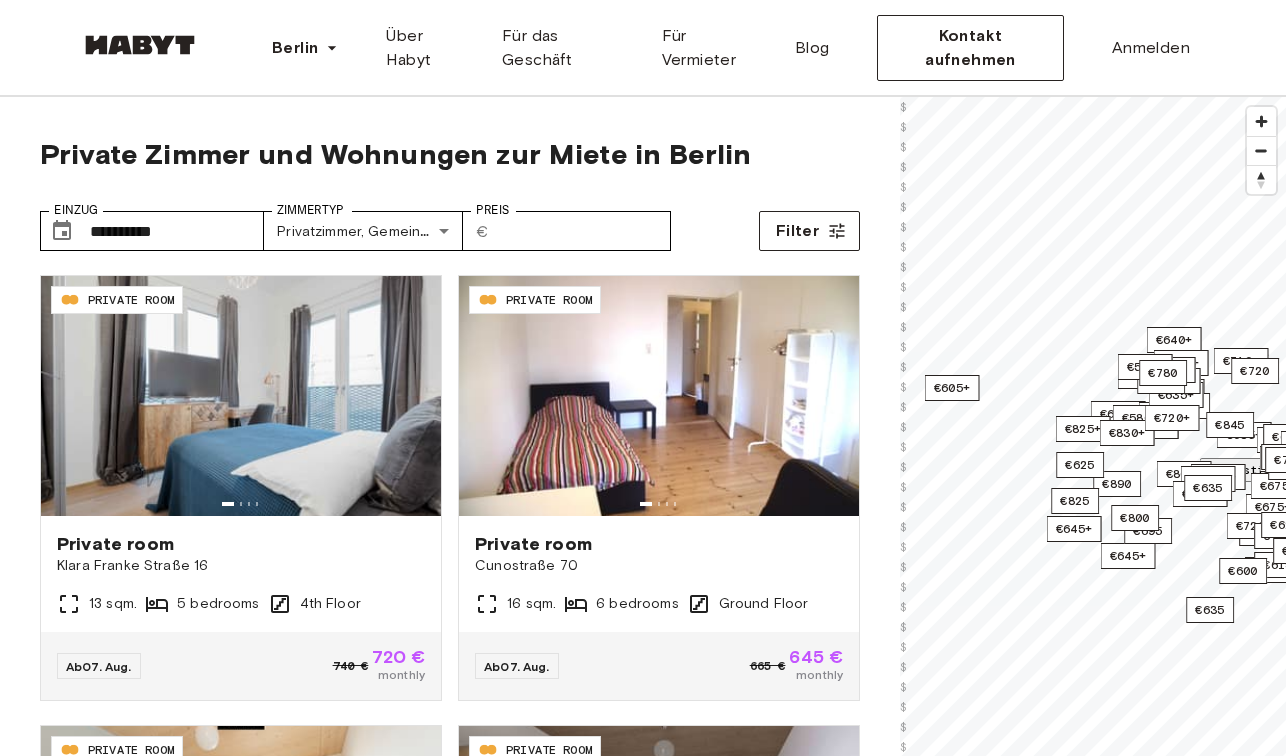 click on "4 bedrooms" at bounding box center [1247, 1398] 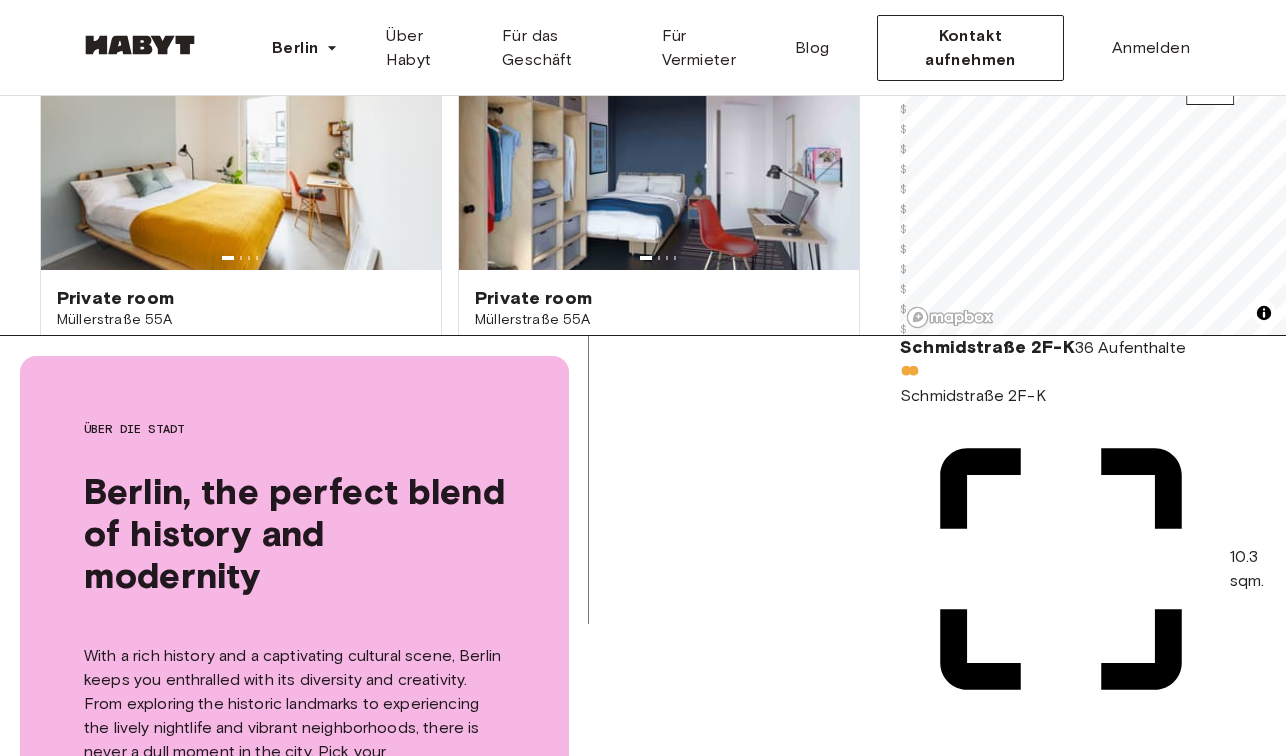 scroll, scrollTop: 0, scrollLeft: 0, axis: both 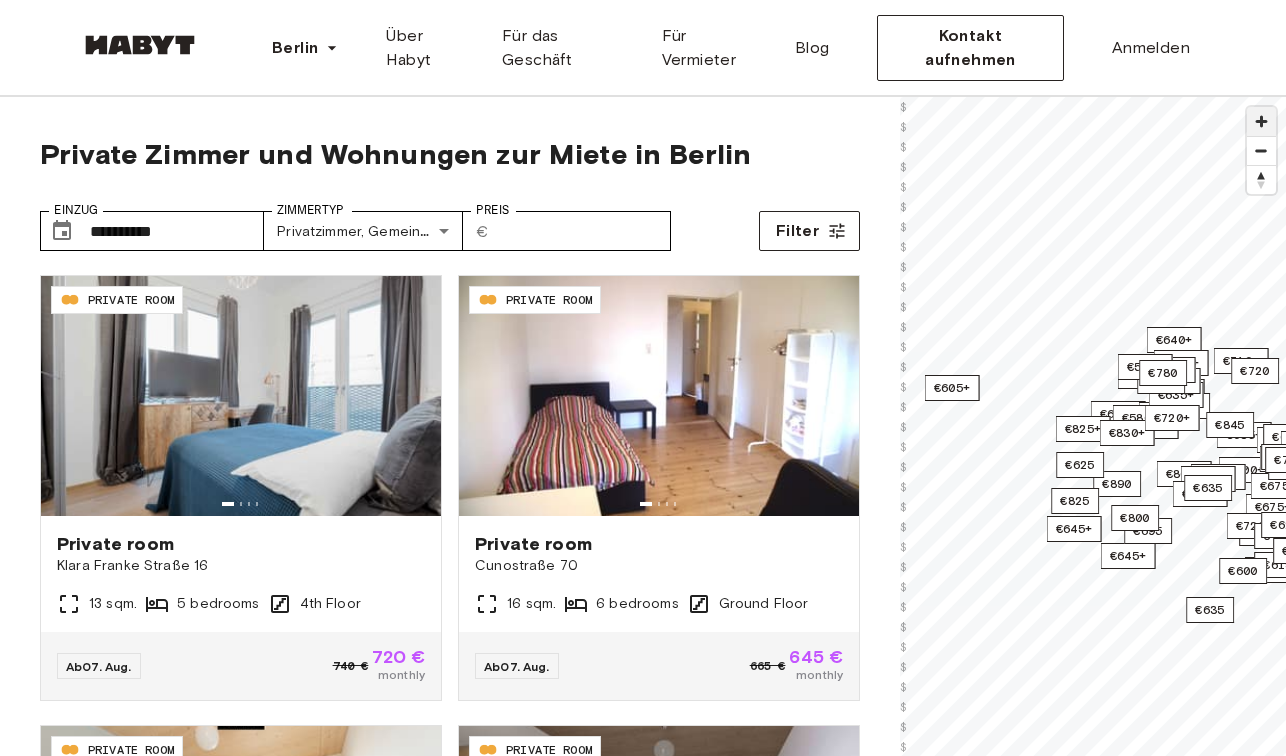 click at bounding box center (1261, 121) 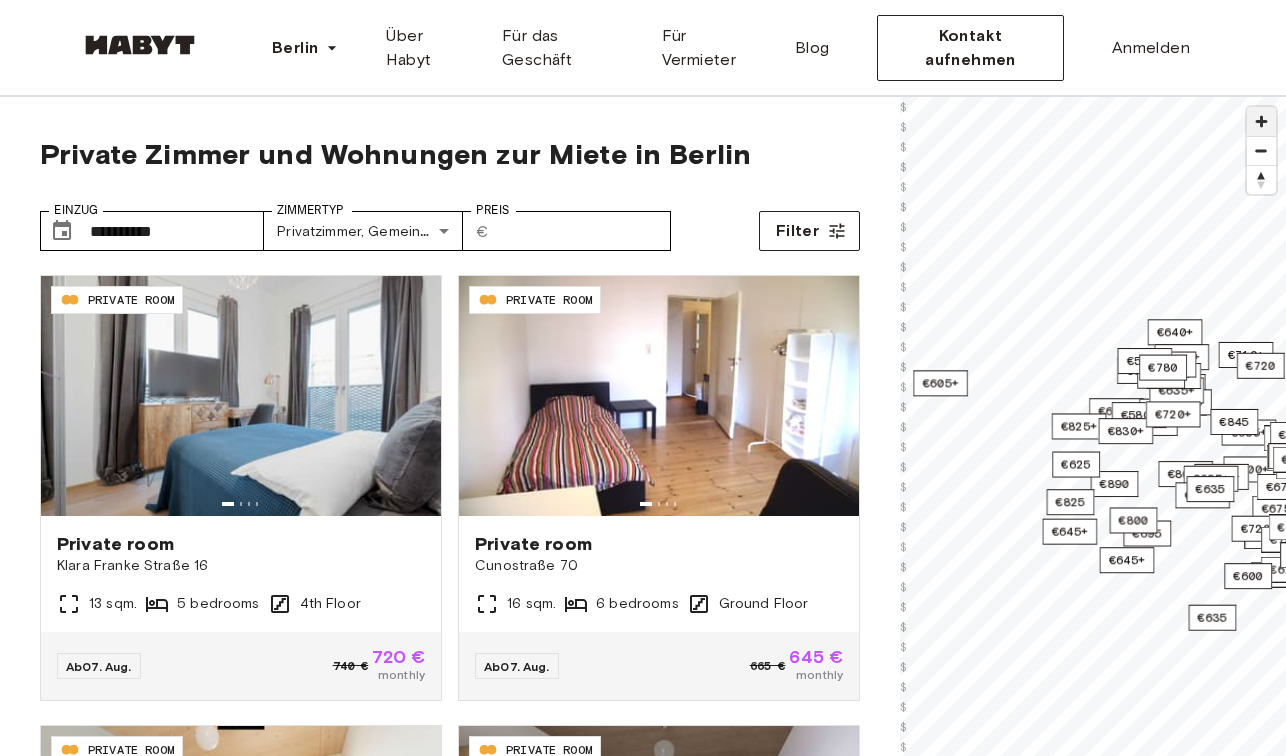 click at bounding box center [1261, 121] 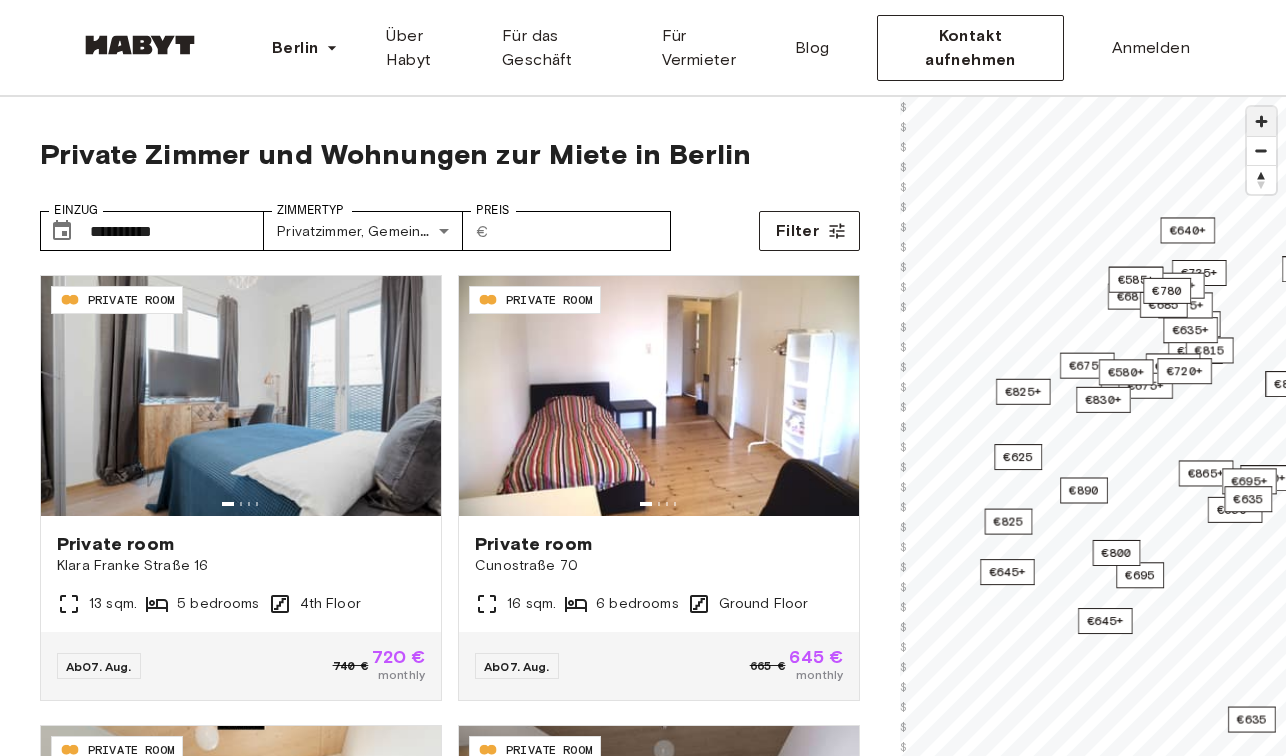 click at bounding box center [1261, 121] 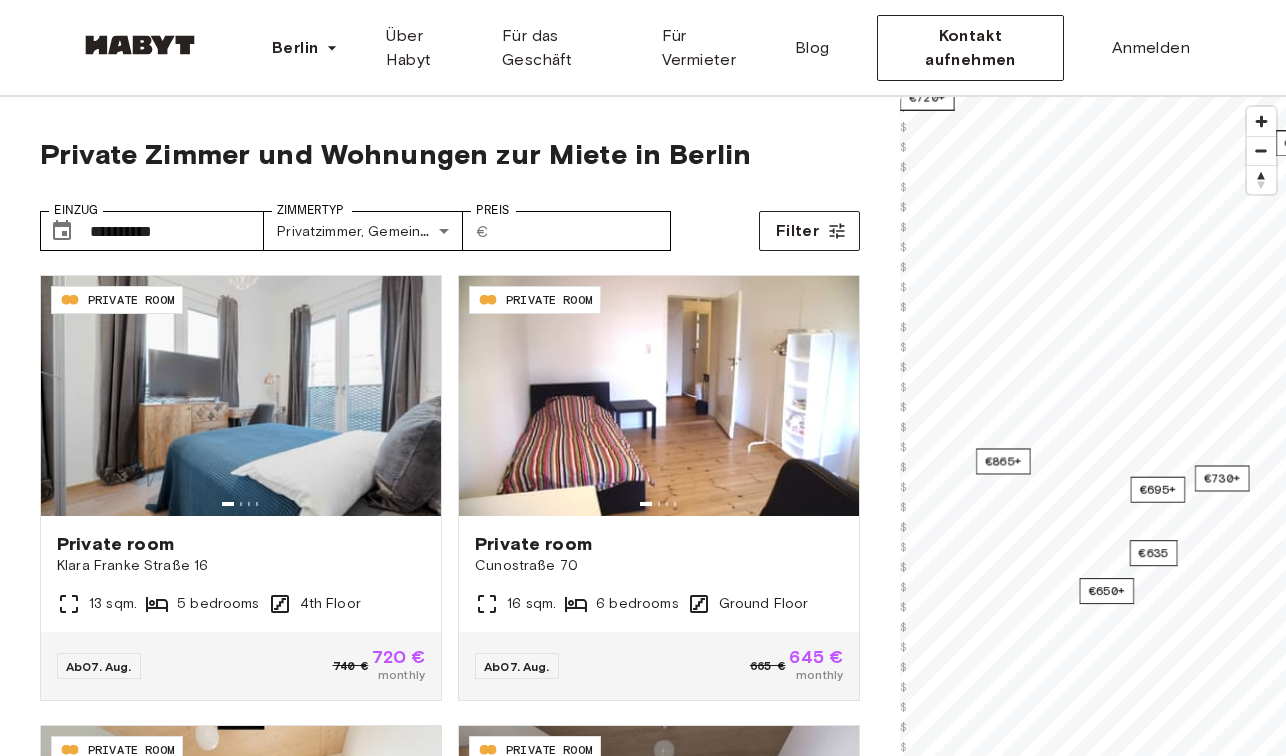 click on "**********" at bounding box center (643, 564) 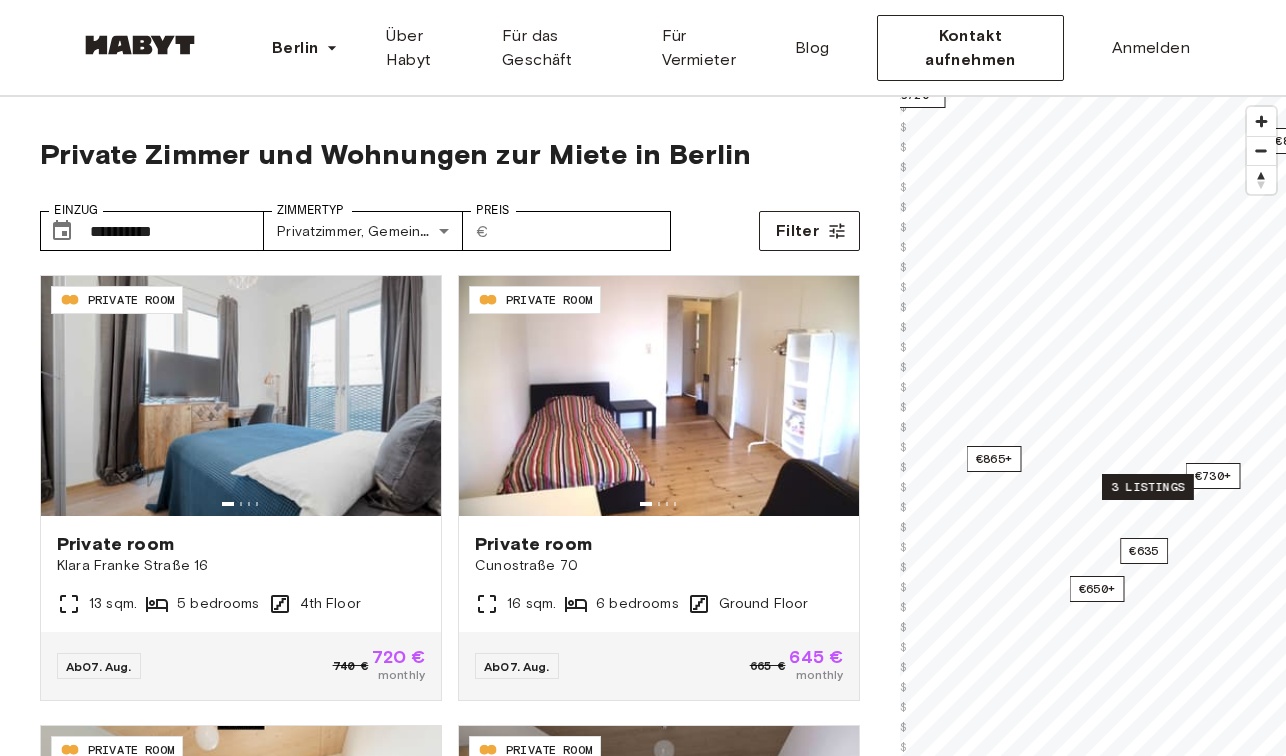 click on "3 listings" at bounding box center (1148, 487) 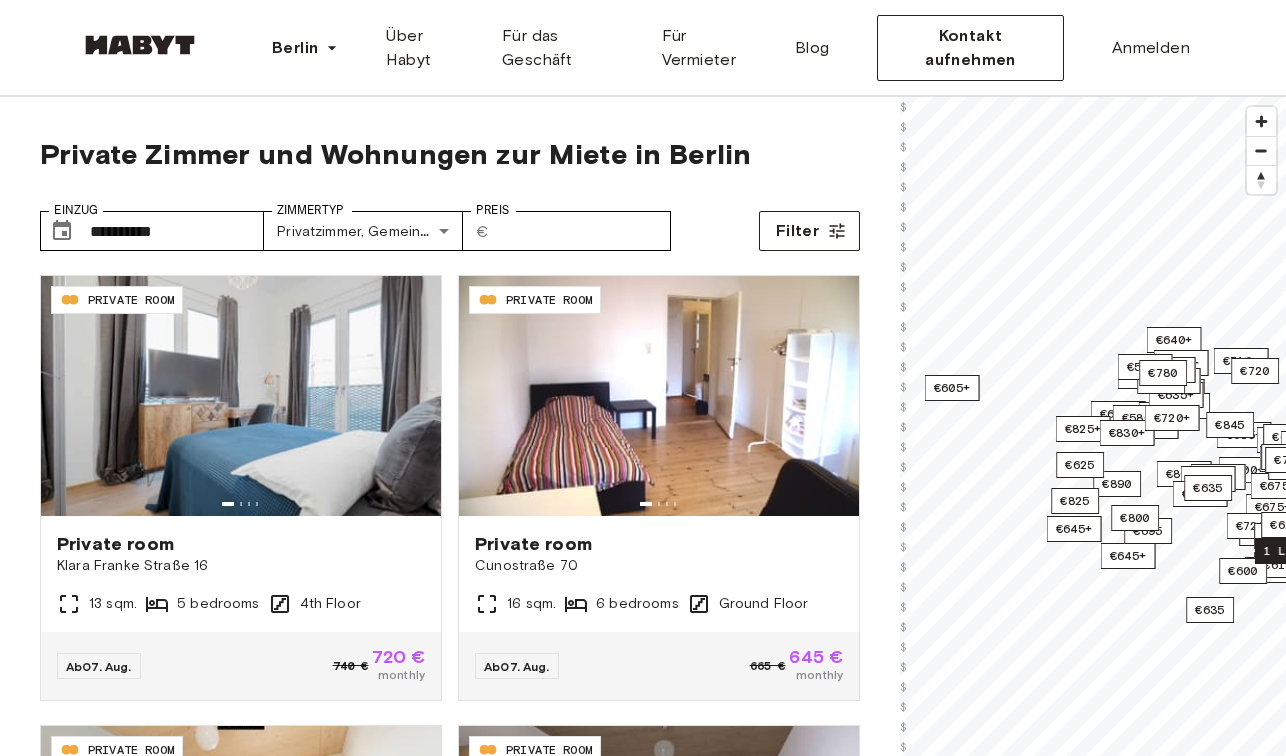 click on "1 listing" at bounding box center [1297, 551] 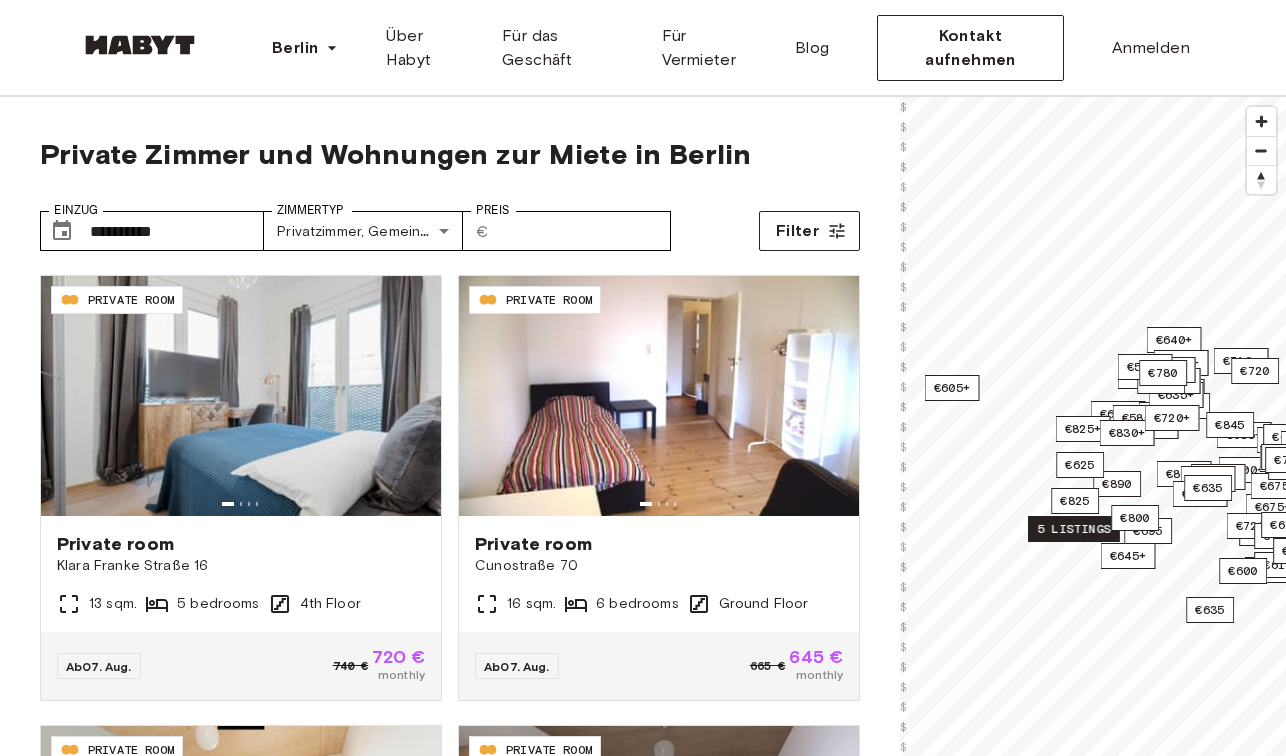 click on "5 listings" at bounding box center (1074, 529) 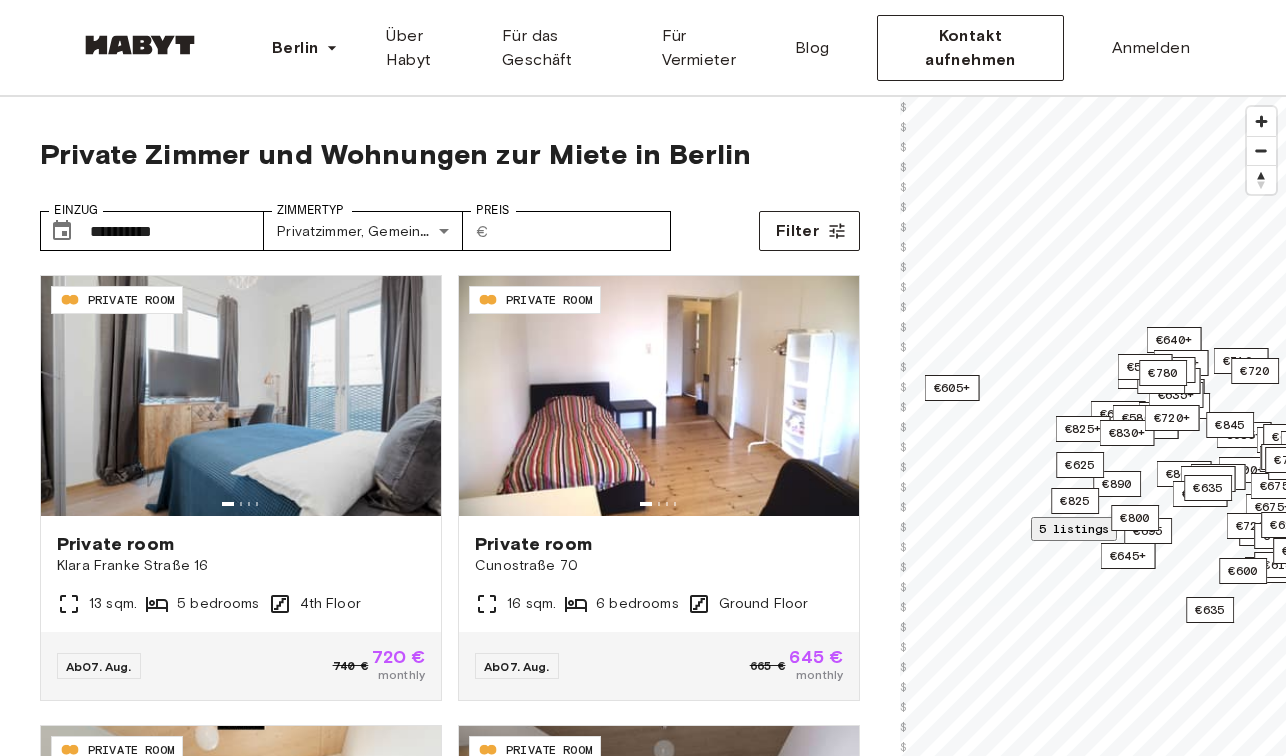 click on "Berlin Europe Amsterdam Berlin Frankfurt Hamburg Lissabon Madrid Mailand Modena Paris Turin München Rotterdam Stuttgart Düsseldorf Köln Zürich Den Haag Graz Brüssel Leipzig Asia Hongkong Singapur Seoul Phuket Tokyo Über Habyt Für das Geschäft Für Vermieter Blog Kontakt aufnehmen Anmelden" at bounding box center [643, 48] 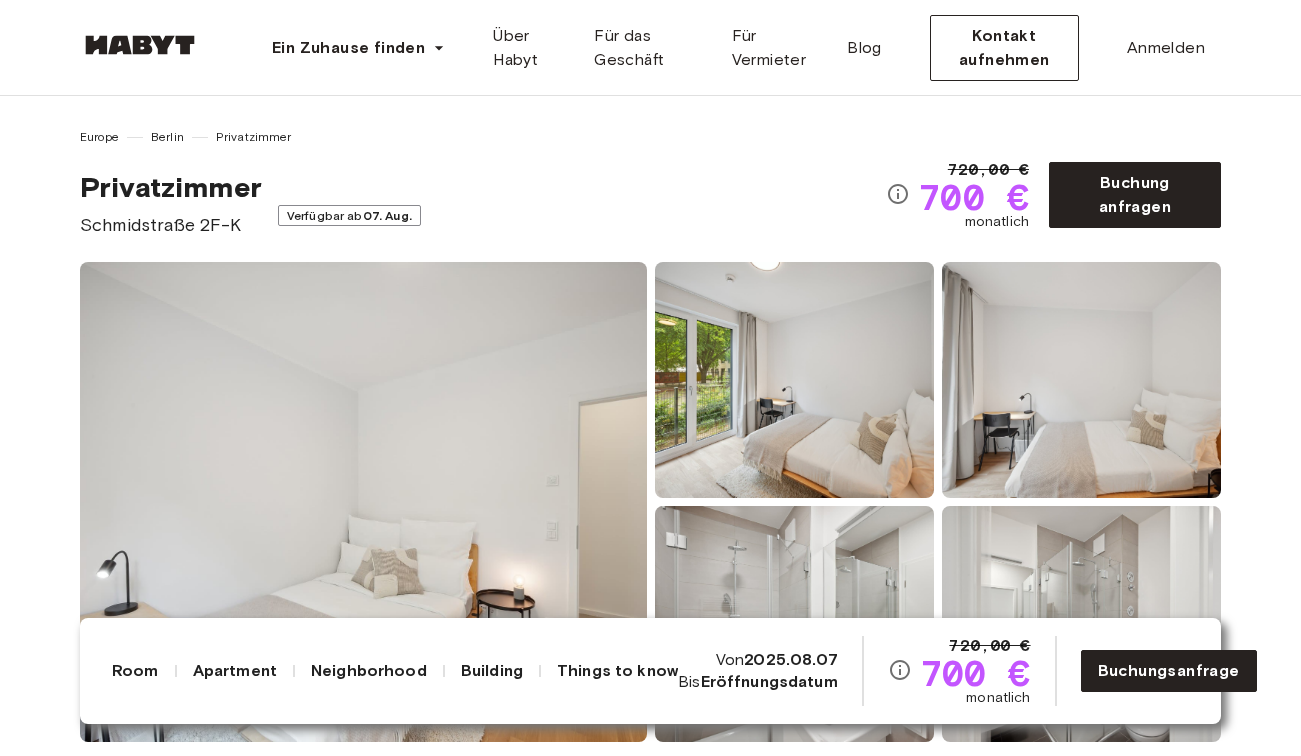 scroll, scrollTop: 0, scrollLeft: 0, axis: both 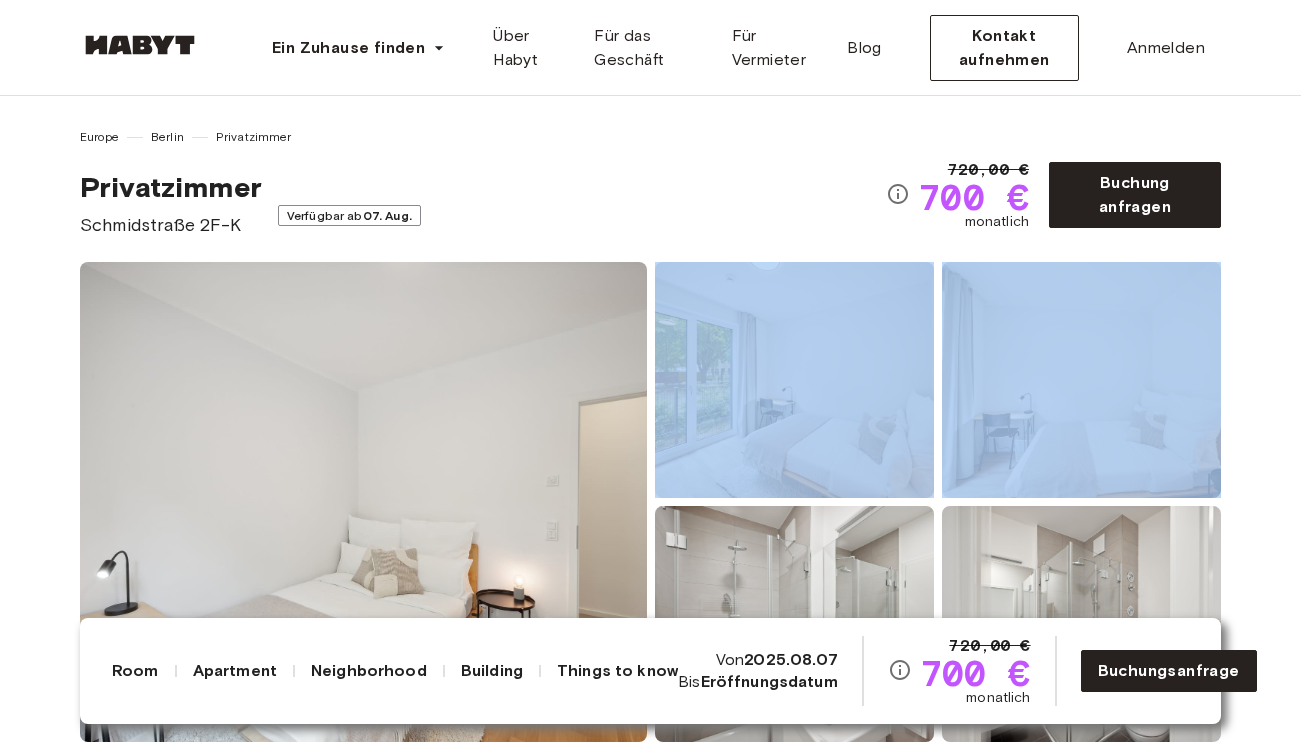 drag, startPoint x: 1271, startPoint y: 268, endPoint x: 1268, endPoint y: 185, distance: 83.0542 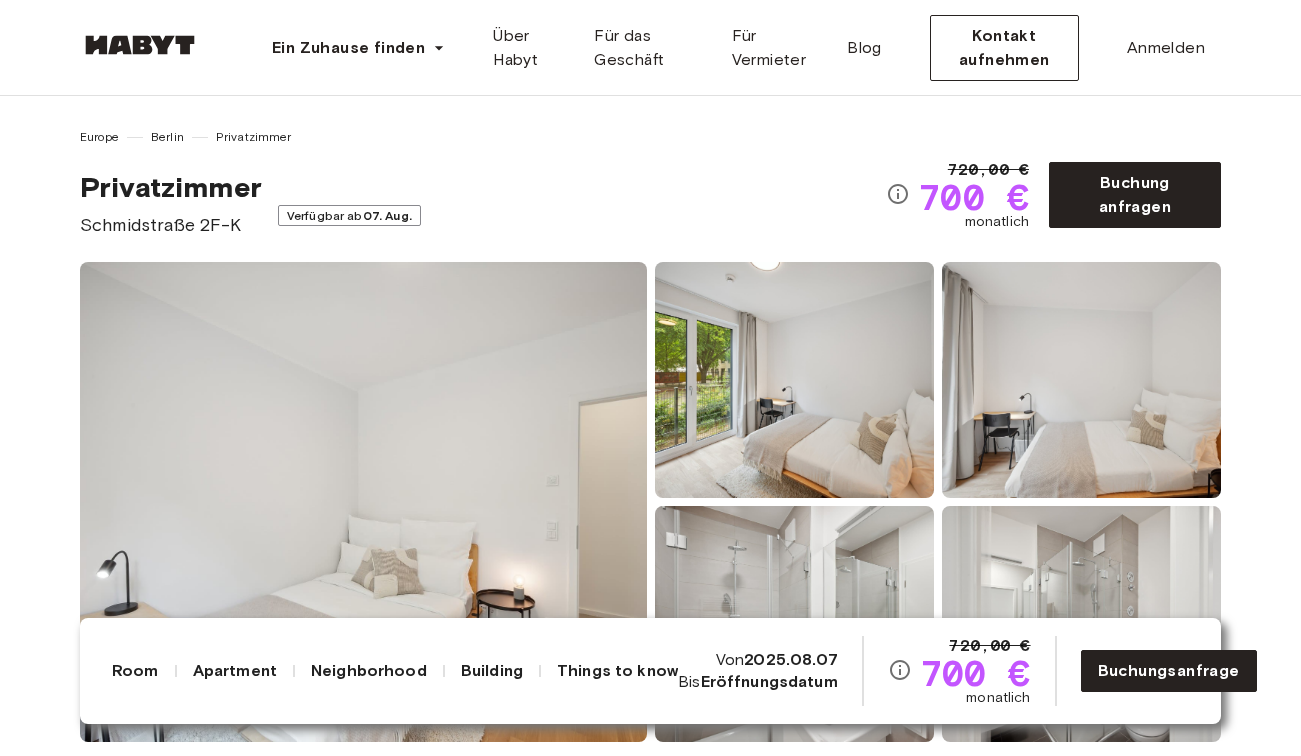 click on "Privatzimmer Schmidstraße 2F-K Verfügbar ab  07. Aug." at bounding box center (483, 204) 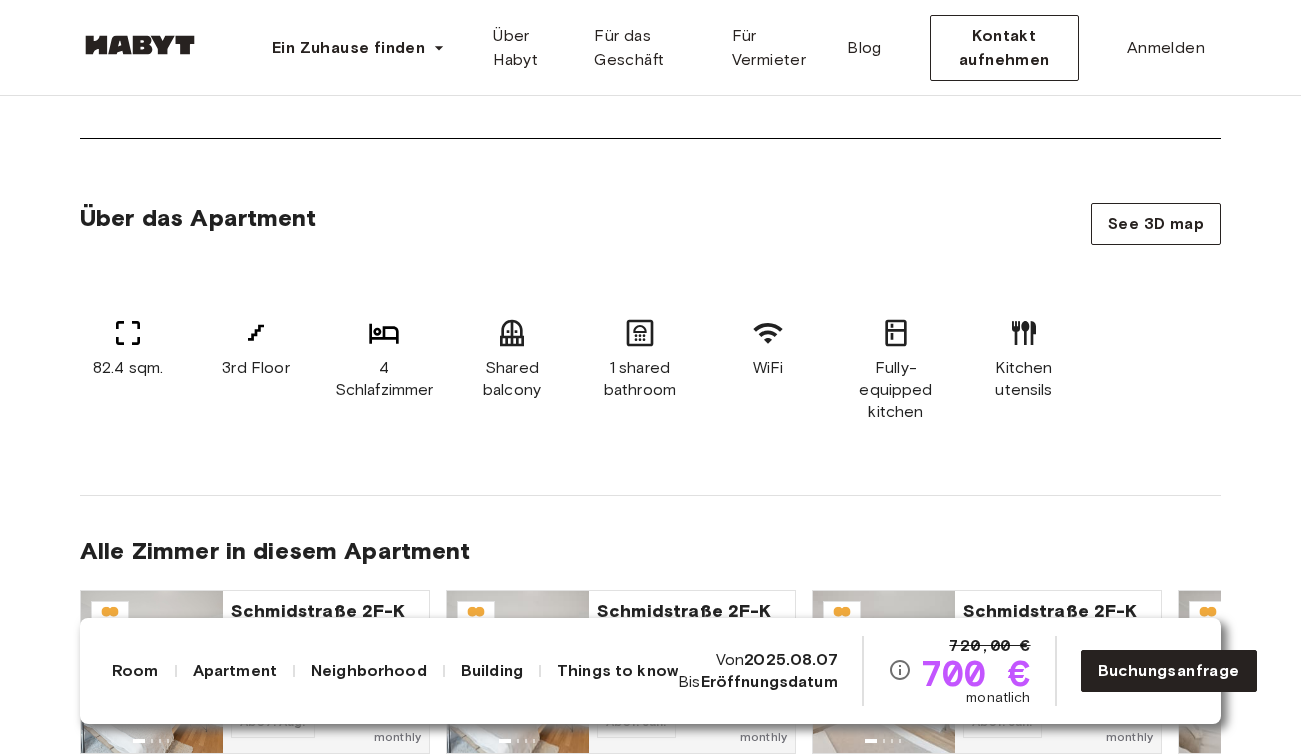 scroll, scrollTop: 1200, scrollLeft: 0, axis: vertical 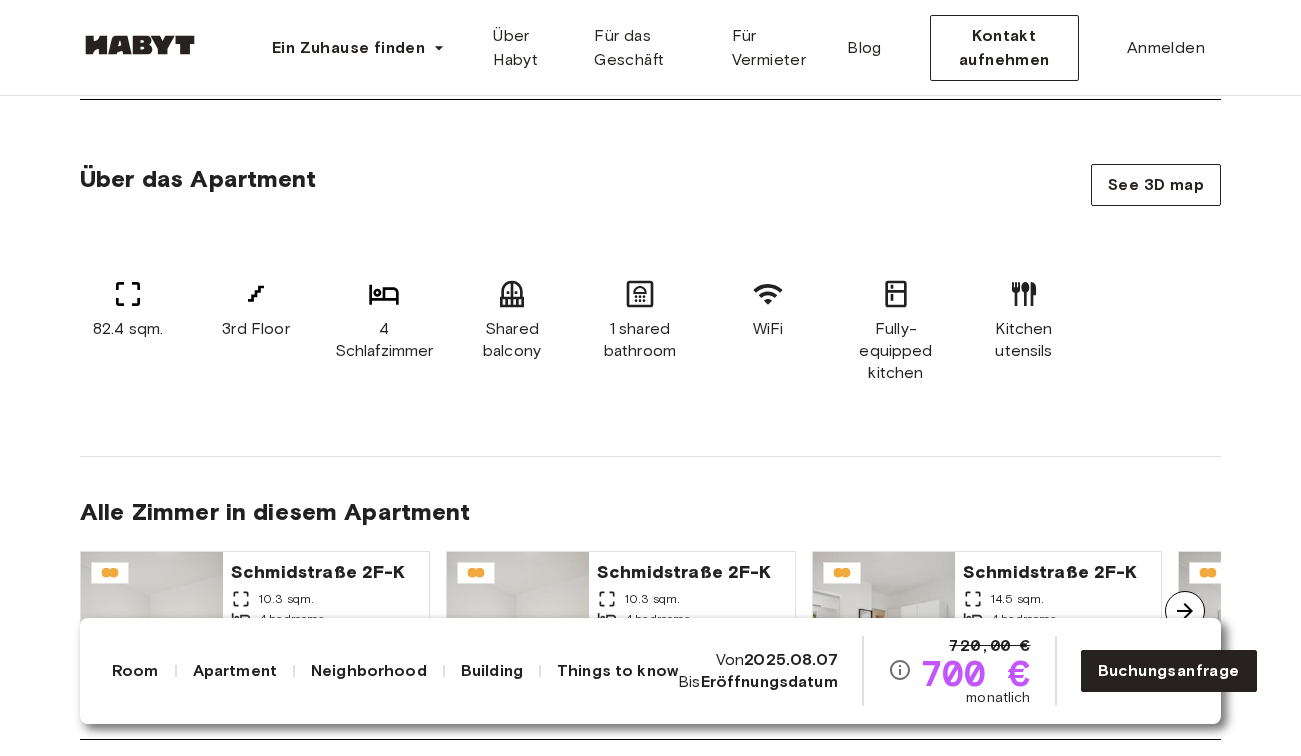 click on "Über das Apartment See 3D map 82.4 sqm. 3rd Floor 4 Schlafzimmer Shared balcony 1 shared bathroom WiFi Fully-equipped kitchen Kitchen utensils Alle Zimmer in diesem Apartment Schmidstraße 2F-K 10.3 sqm. 4 bedrooms 3rd Floor Ab  07. Aug. 700 € monthly Schmidstraße 2F-K 10.3 sqm. 4 bedrooms 3rd Floor Ab  01. Jan. 720 € monthly Schmidstraße 2F-K 14.5 sqm. 4 bedrooms 3rd Floor Ab  01. Jan. 770 € monthly Schmidstraße 2F-K 14.7 sqm. 4 bedrooms 3rd Floor Ab  01. Jan. 770 € monthly" at bounding box center [650, 439] 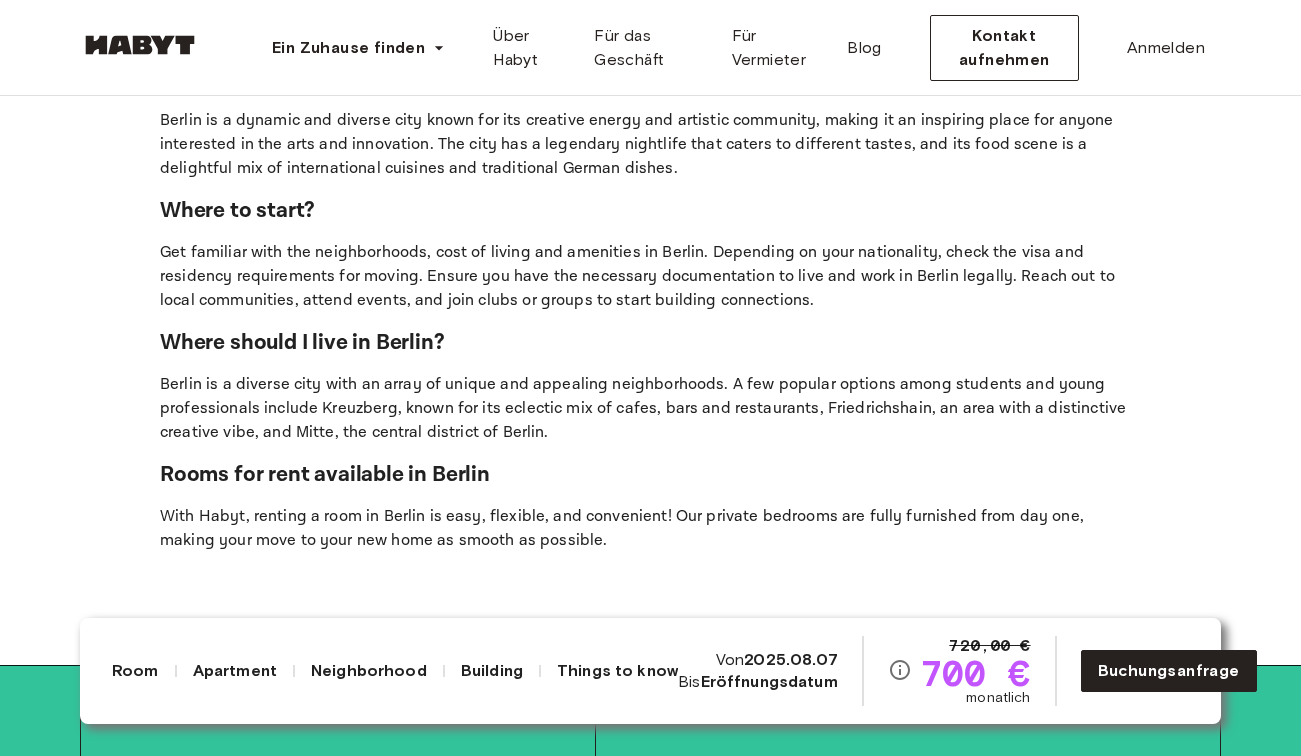 scroll, scrollTop: 5160, scrollLeft: 0, axis: vertical 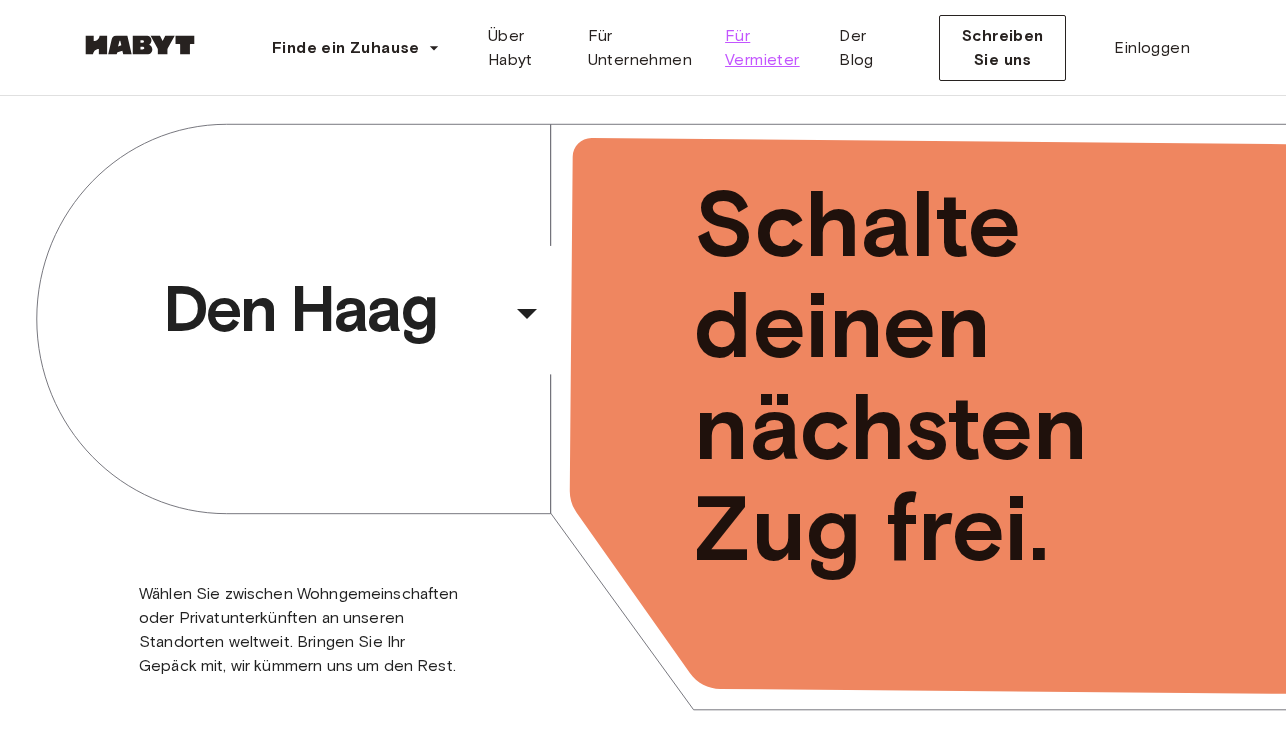 click on "Für Vermieter" at bounding box center [762, 47] 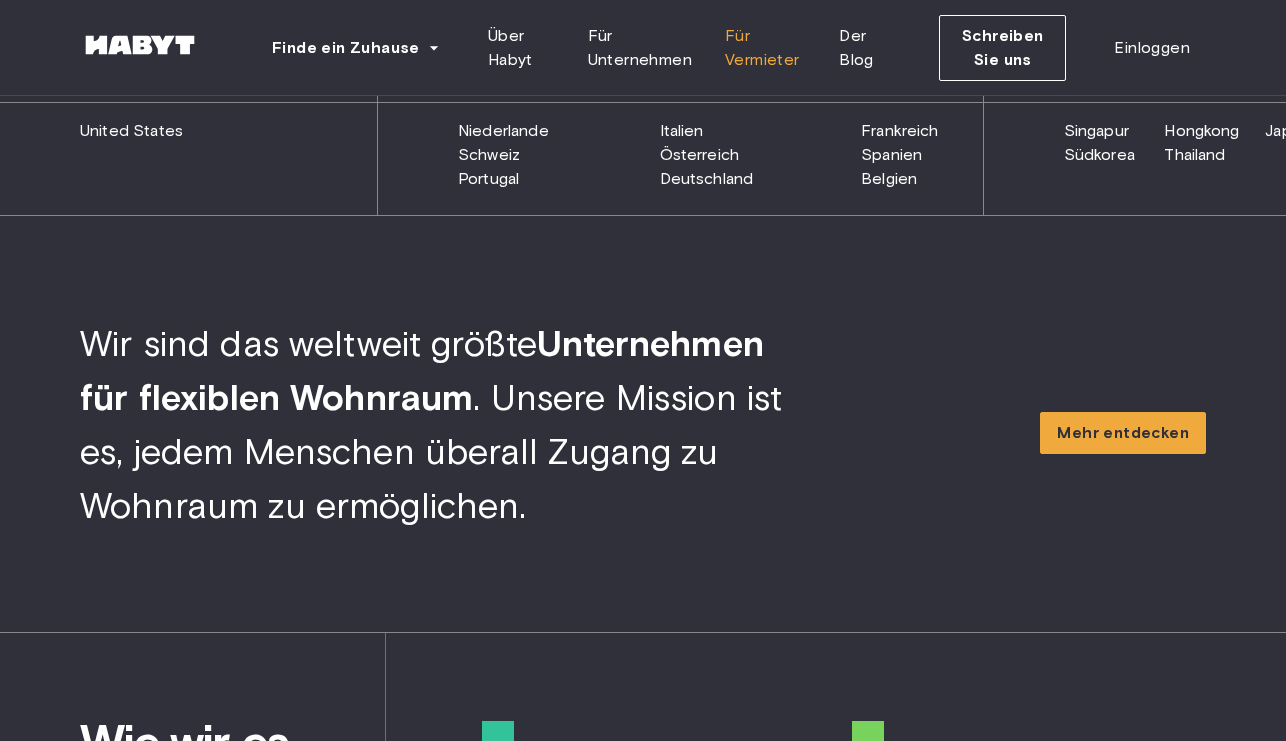 scroll, scrollTop: 2171, scrollLeft: 0, axis: vertical 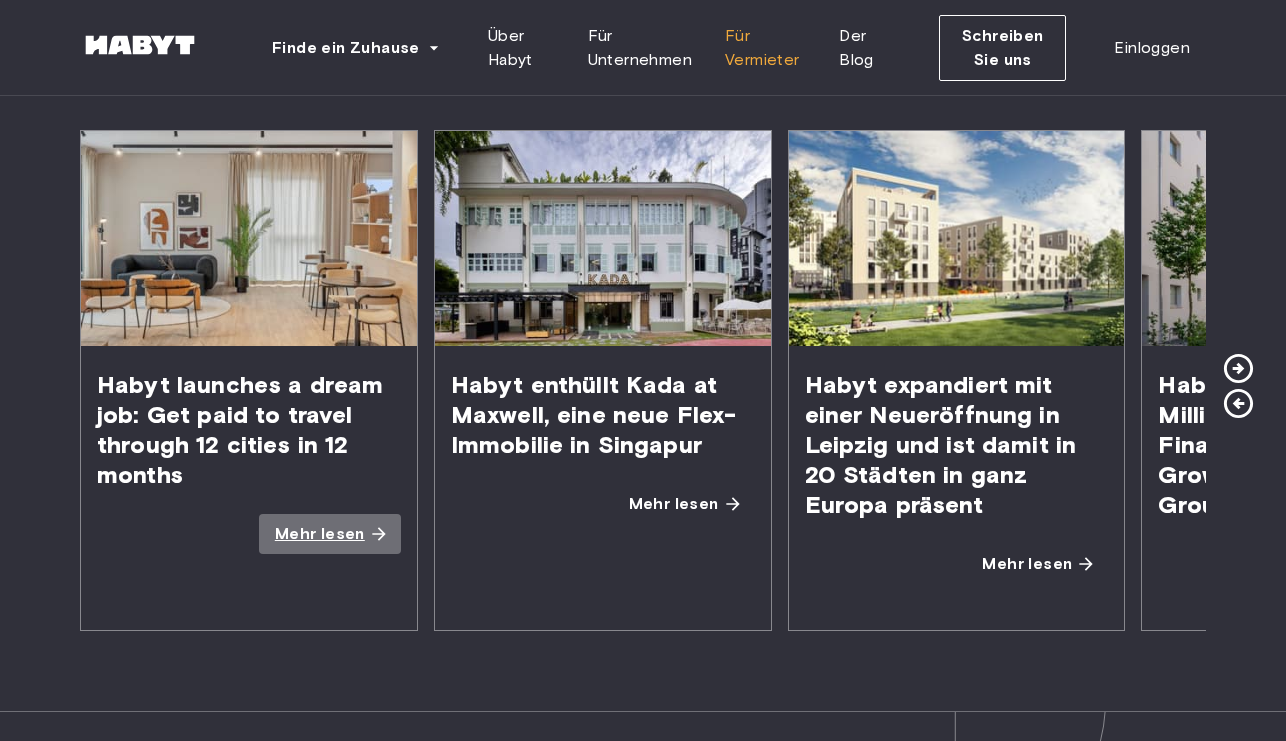 click on "Mehr lesen" at bounding box center [320, 533] 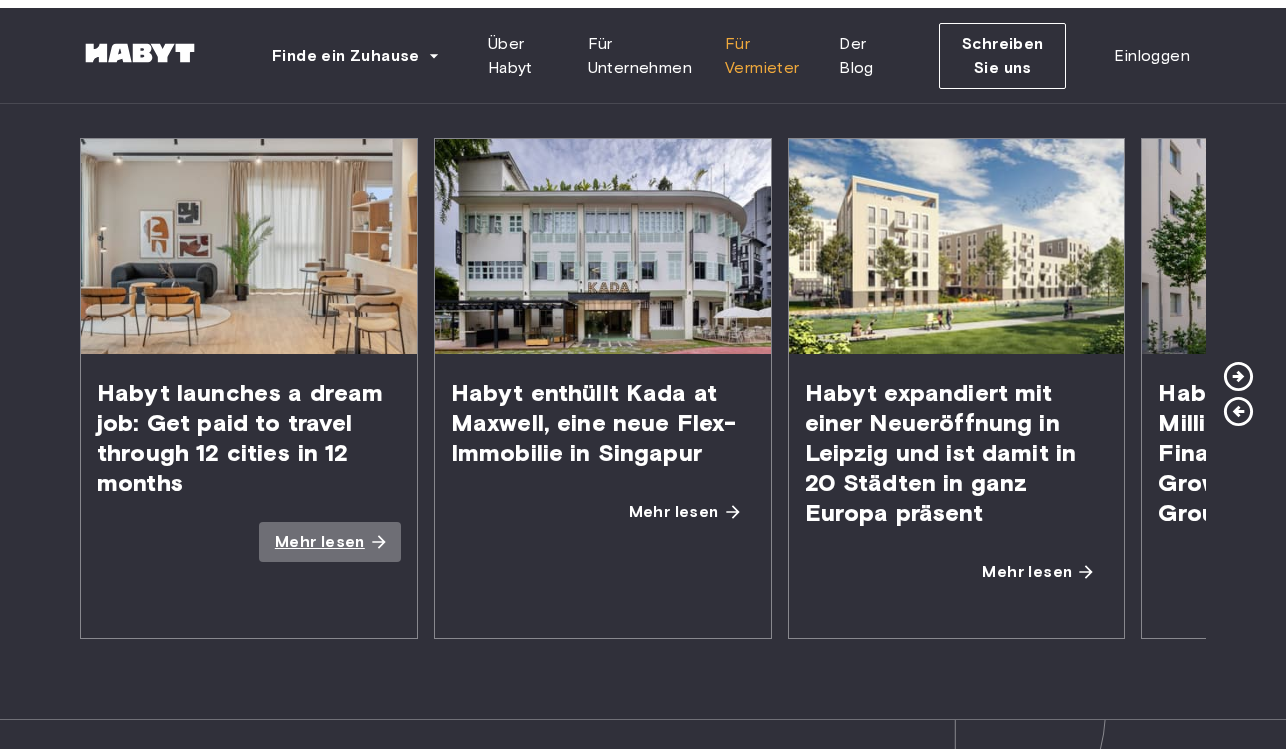 scroll, scrollTop: 0, scrollLeft: 0, axis: both 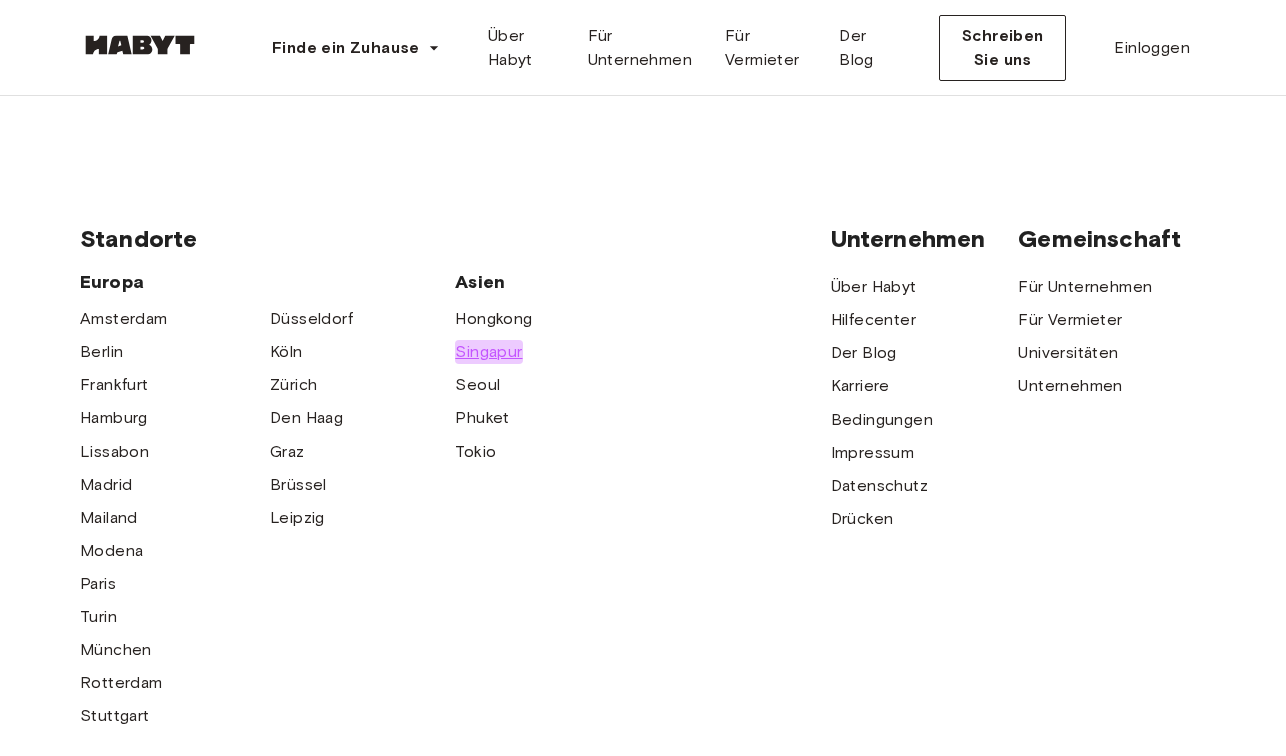 click on "Singapur" at bounding box center (488, 351) 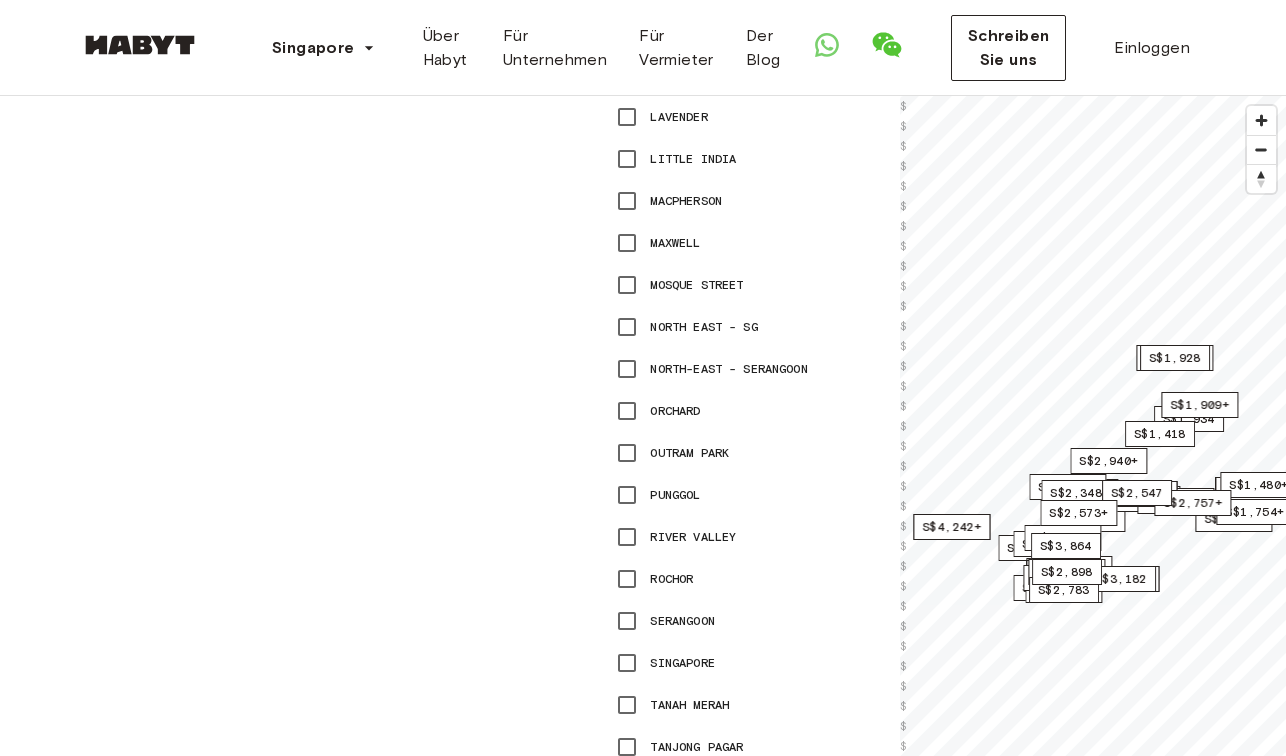 scroll, scrollTop: 0, scrollLeft: 0, axis: both 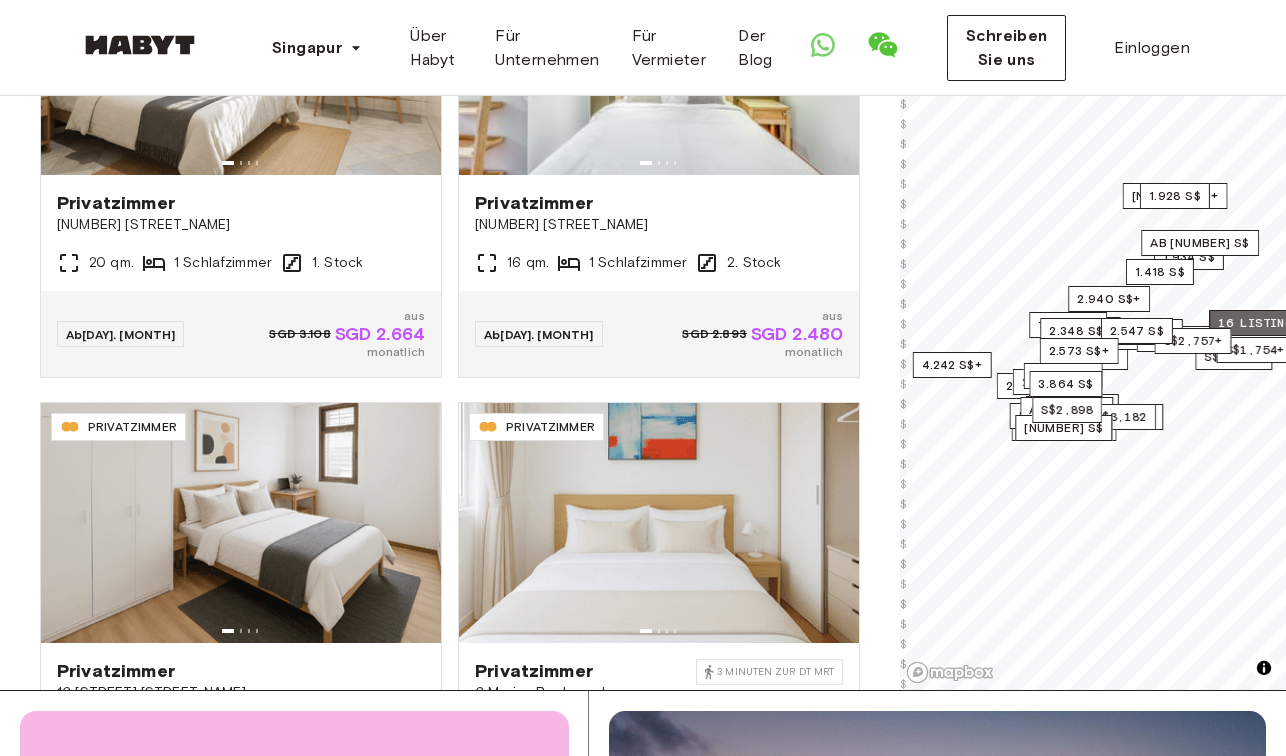 click on "16 listings" at bounding box center (1258, 323) 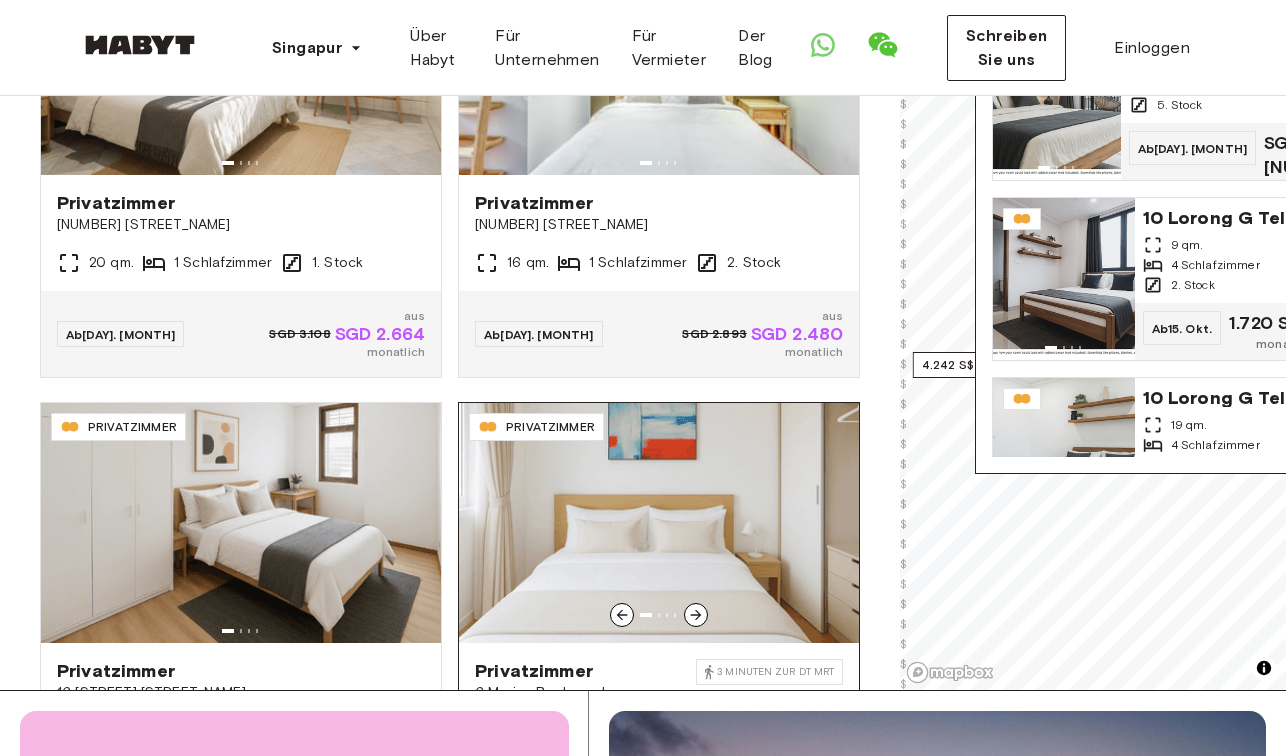 click at bounding box center (659, 523) 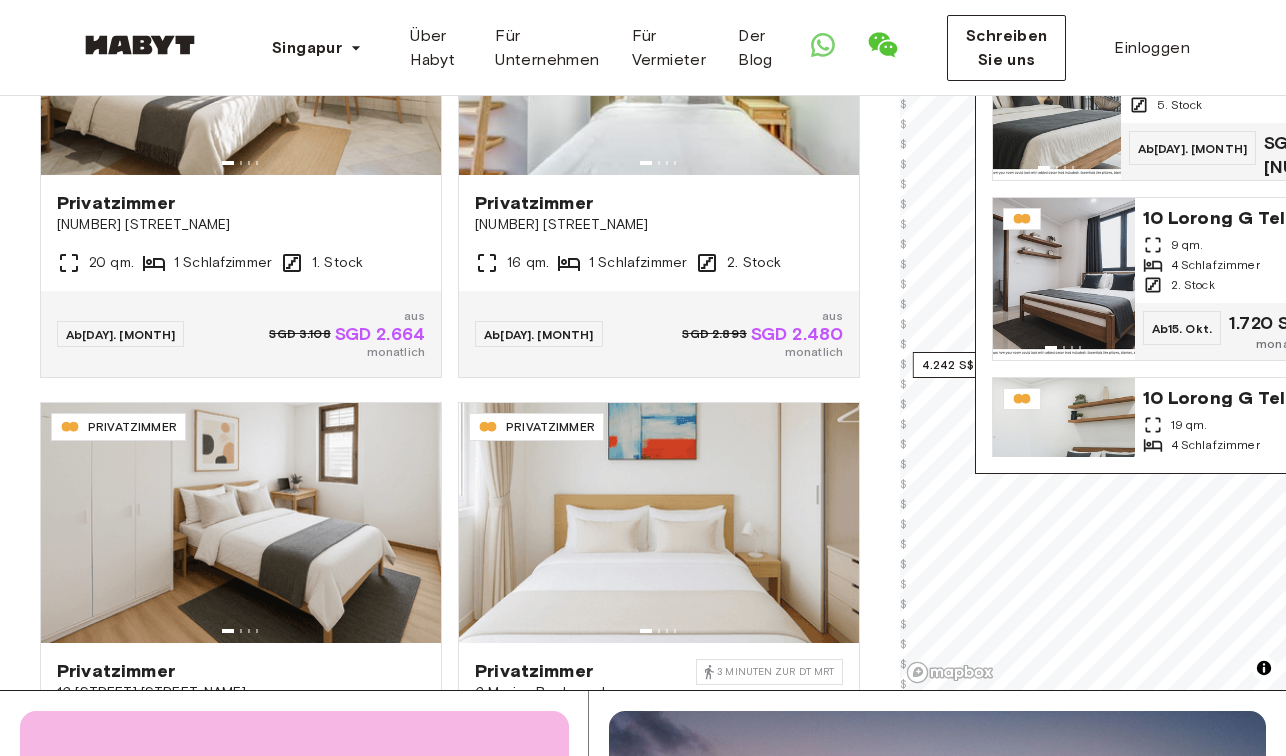 click on "Singapore Europe Amsterdam Berlin Frankfurt Hamburg Lisbon Madrid Milan Modena Paris Turin Munich Rotterdam Stuttgart Düsseldorf Cologne Zurich The Hague Graz Brussels Leipzig Asia Hong Kong Singapore Seoul Phuket Tokyo About Habyt For Business For Landlords The Blog Write to Us Login" at bounding box center (643, 48) 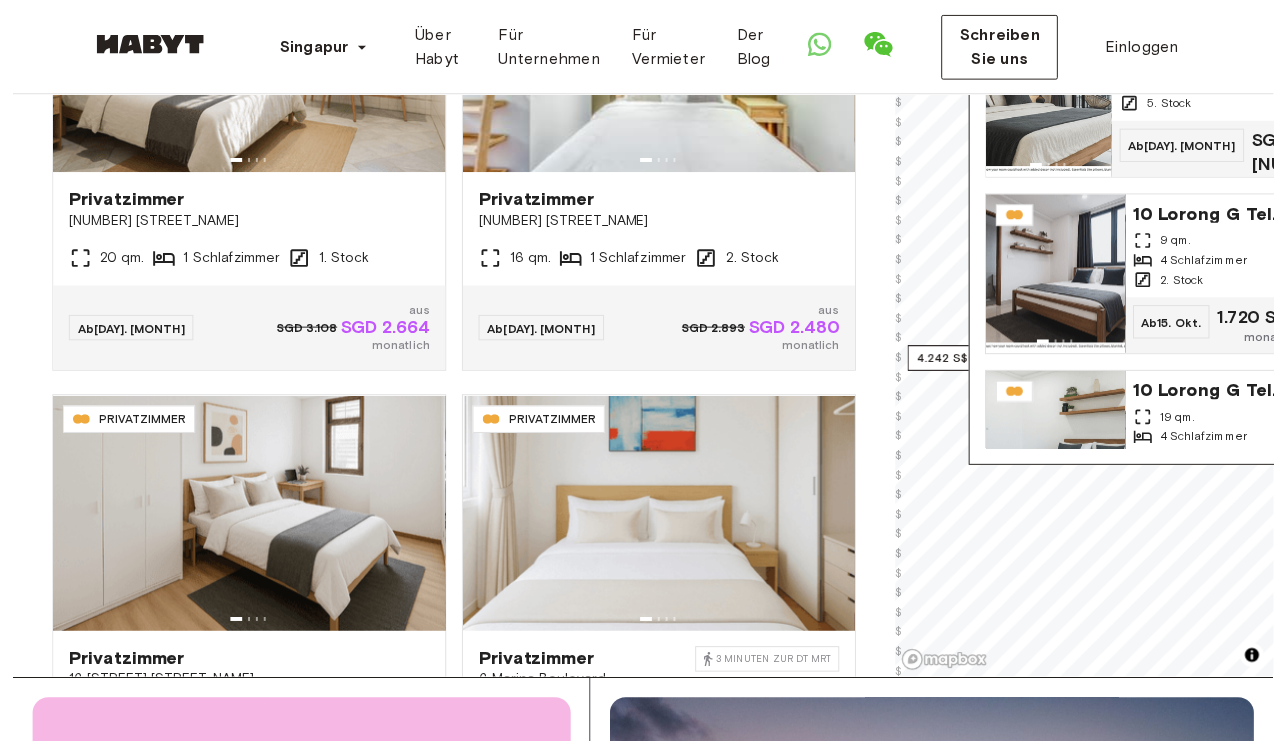 scroll, scrollTop: 0, scrollLeft: 0, axis: both 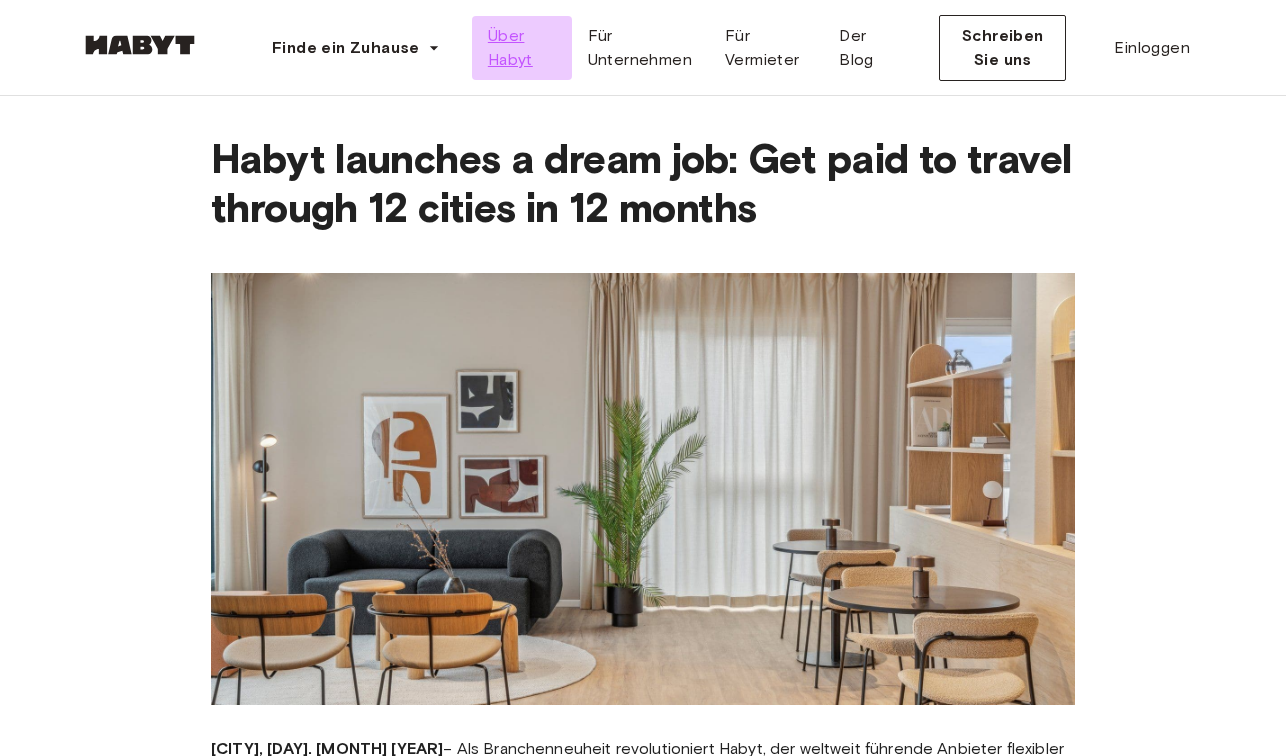 click on "Über Habyt" at bounding box center [510, 47] 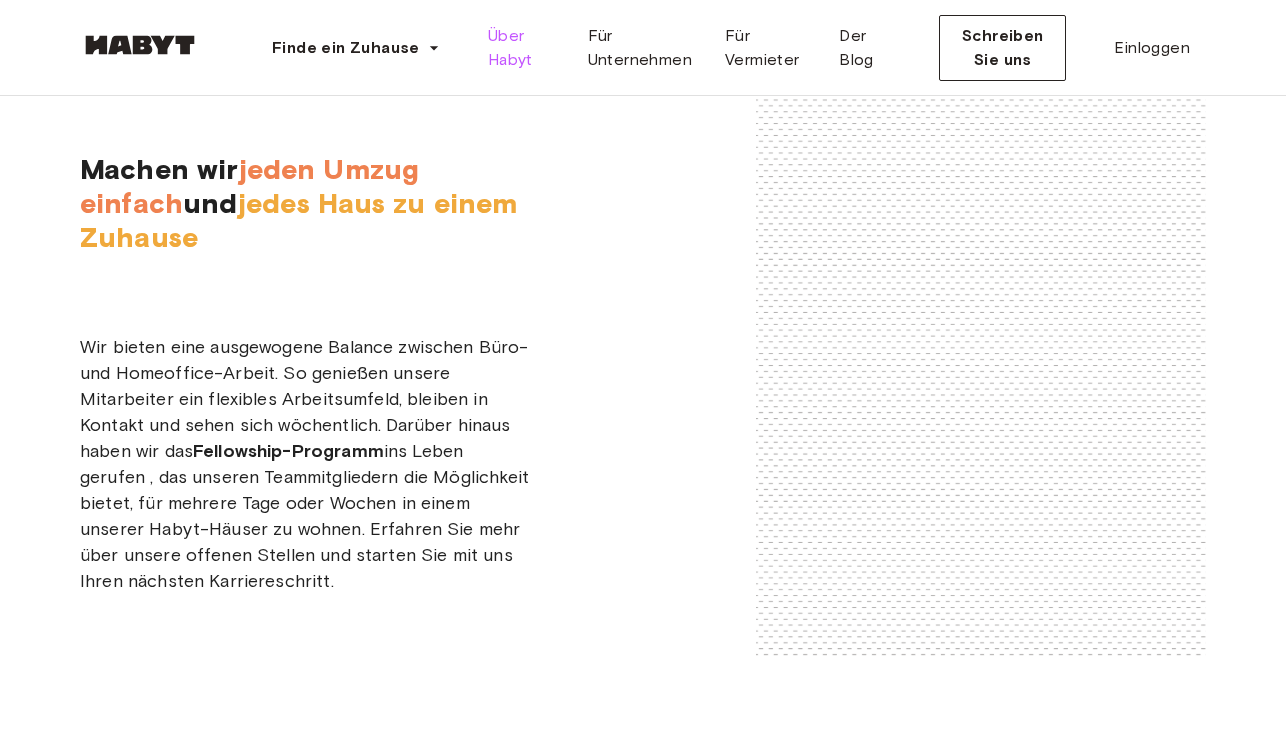 scroll, scrollTop: 0, scrollLeft: 0, axis: both 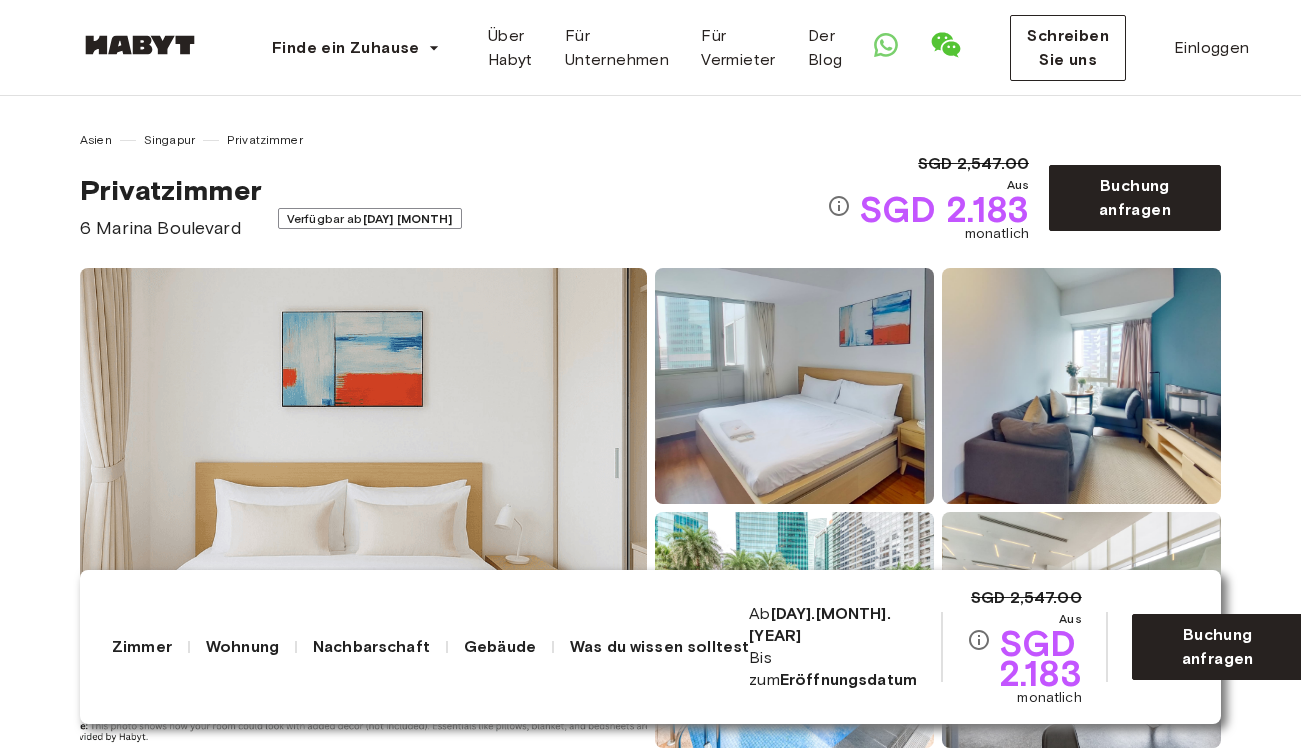 click on "Alle Fotos anzeigen" at bounding box center (650, 508) 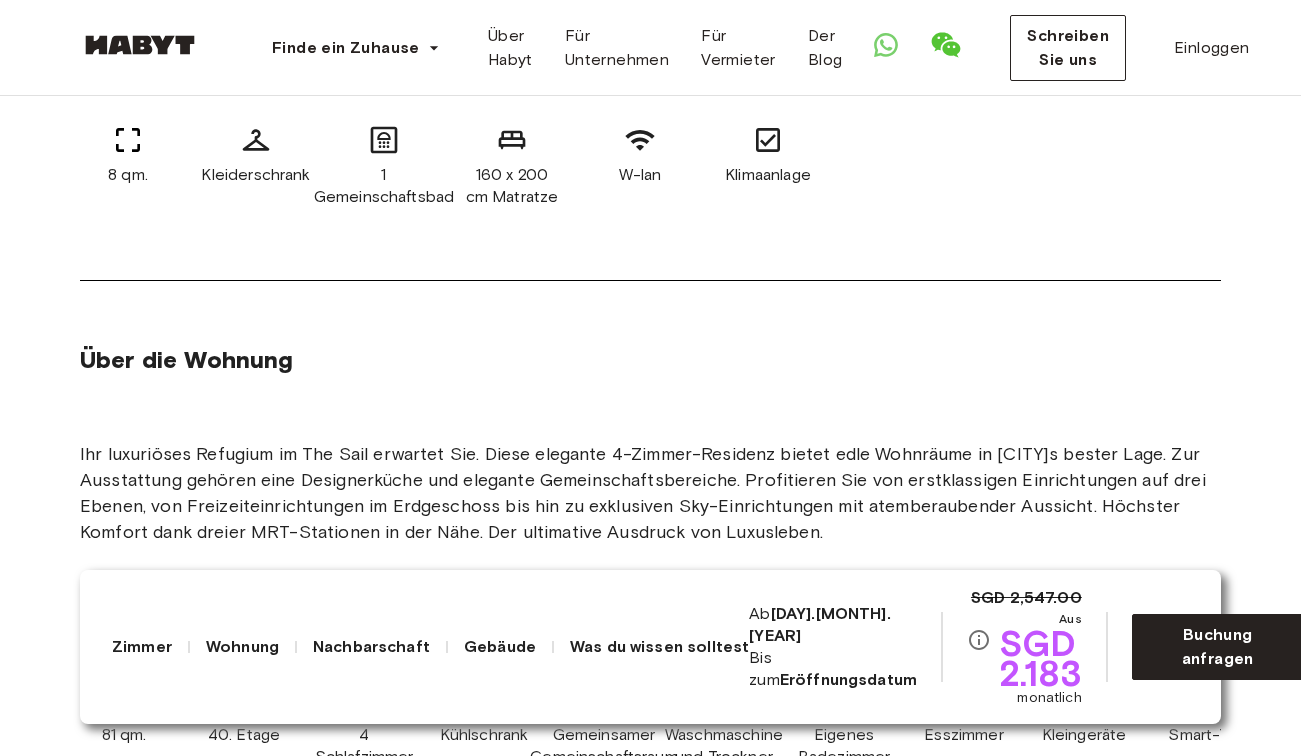 scroll, scrollTop: 1040, scrollLeft: 0, axis: vertical 